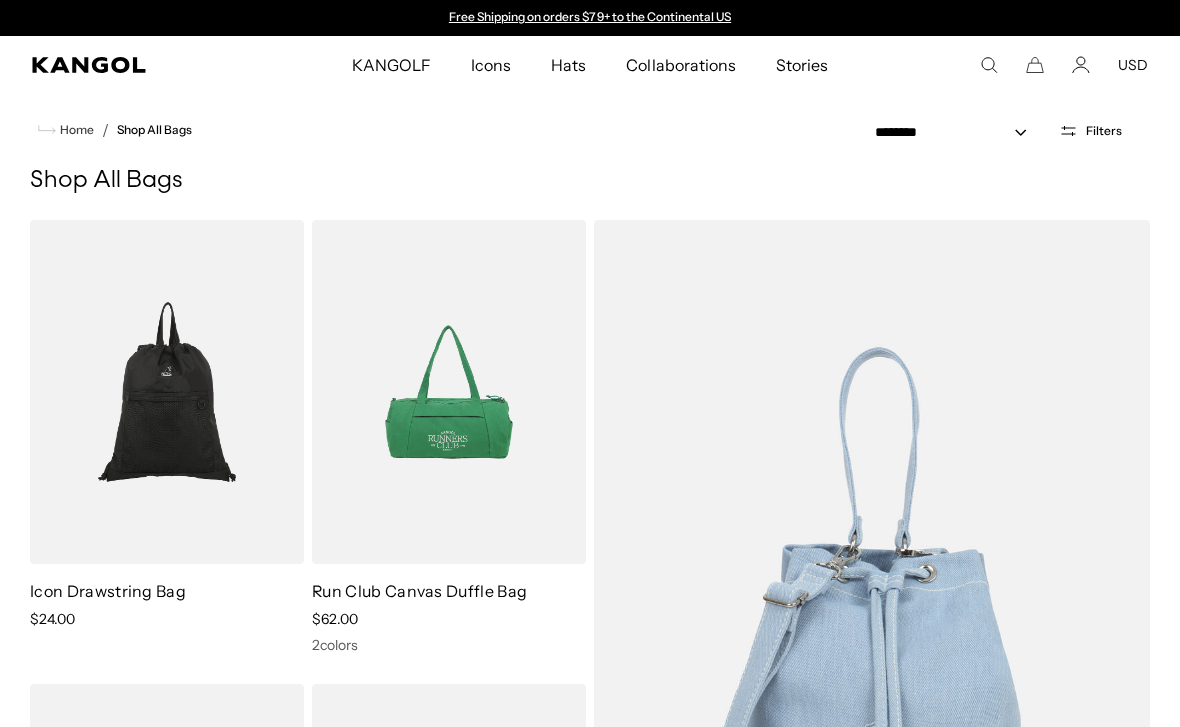 scroll, scrollTop: 0, scrollLeft: 0, axis: both 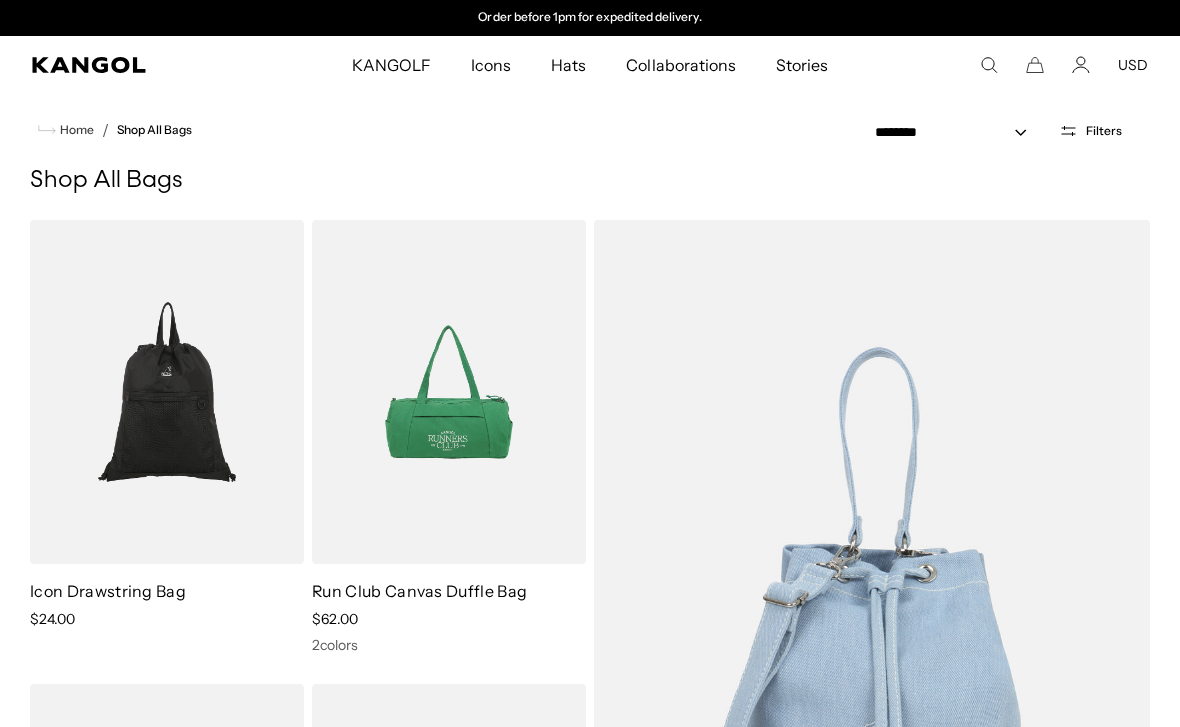 click on "Shop All Bags" at bounding box center [154, 130] 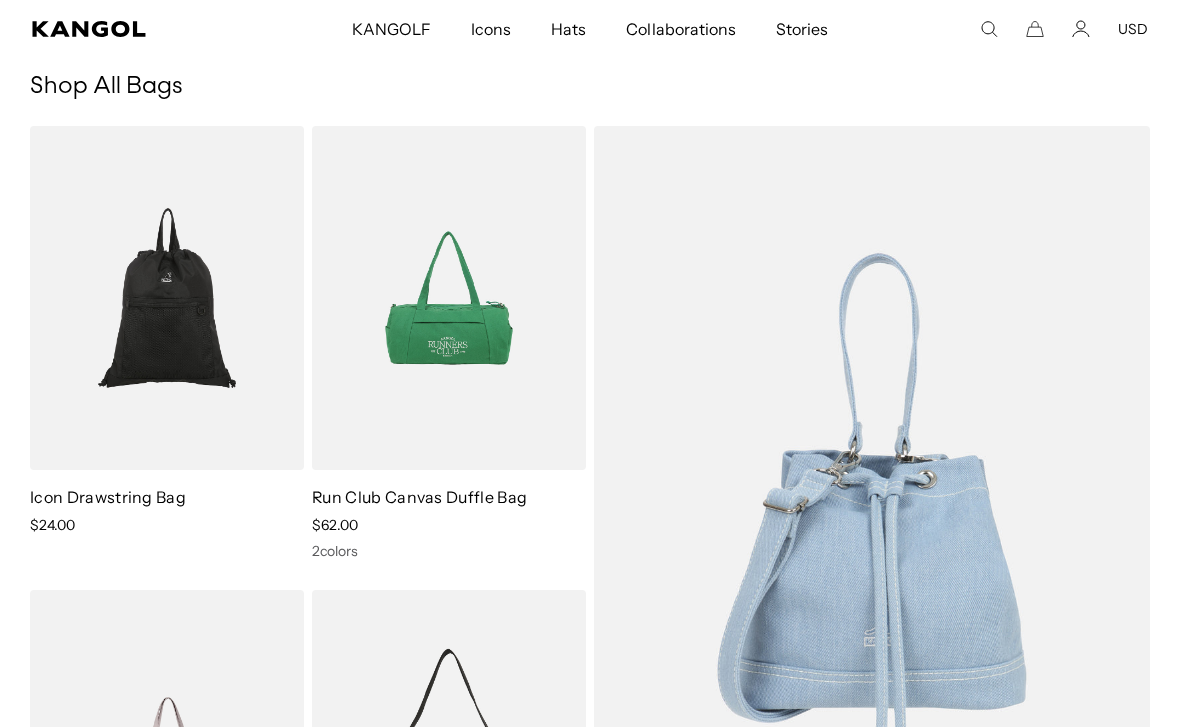 scroll, scrollTop: 0, scrollLeft: 0, axis: both 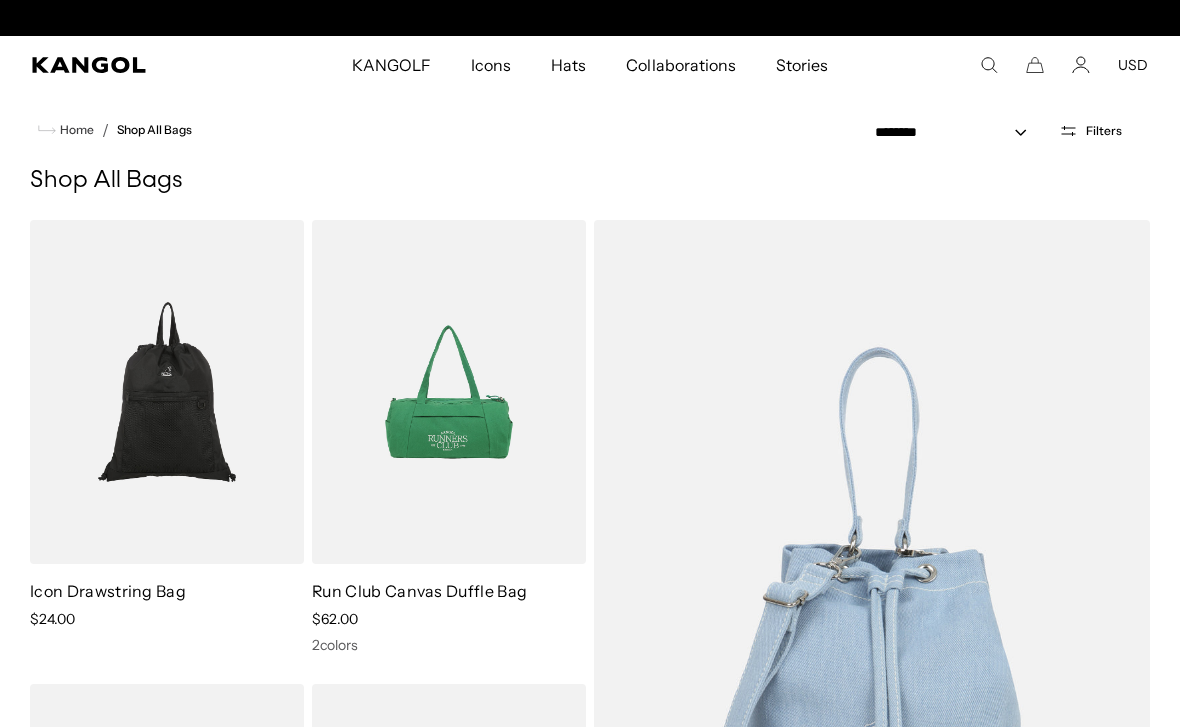 click on "USD" at bounding box center [1133, 65] 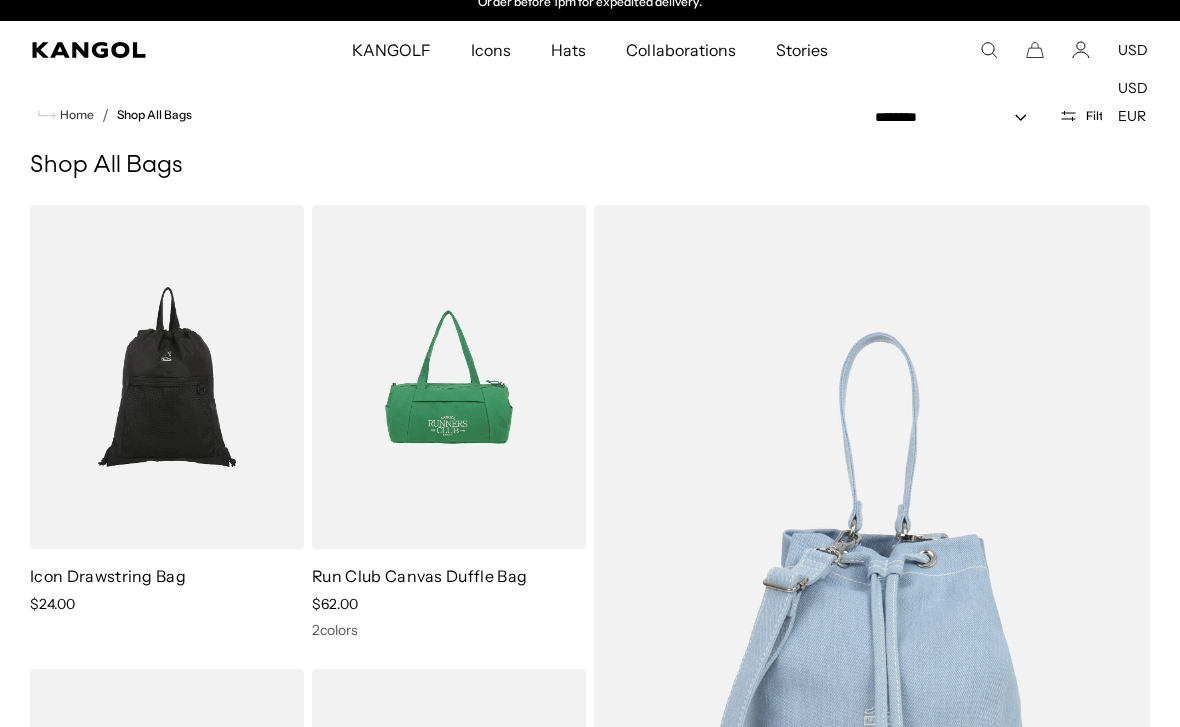 scroll, scrollTop: 23, scrollLeft: 0, axis: vertical 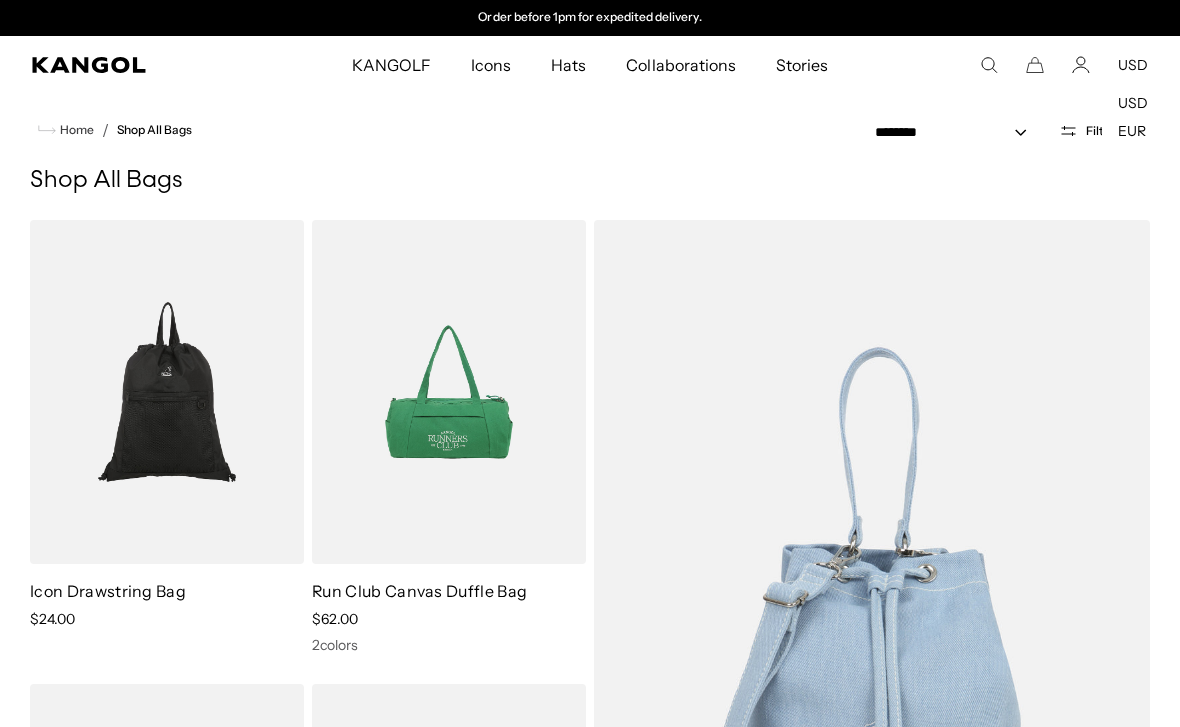 click on "Shop All Bags" at bounding box center (590, 181) 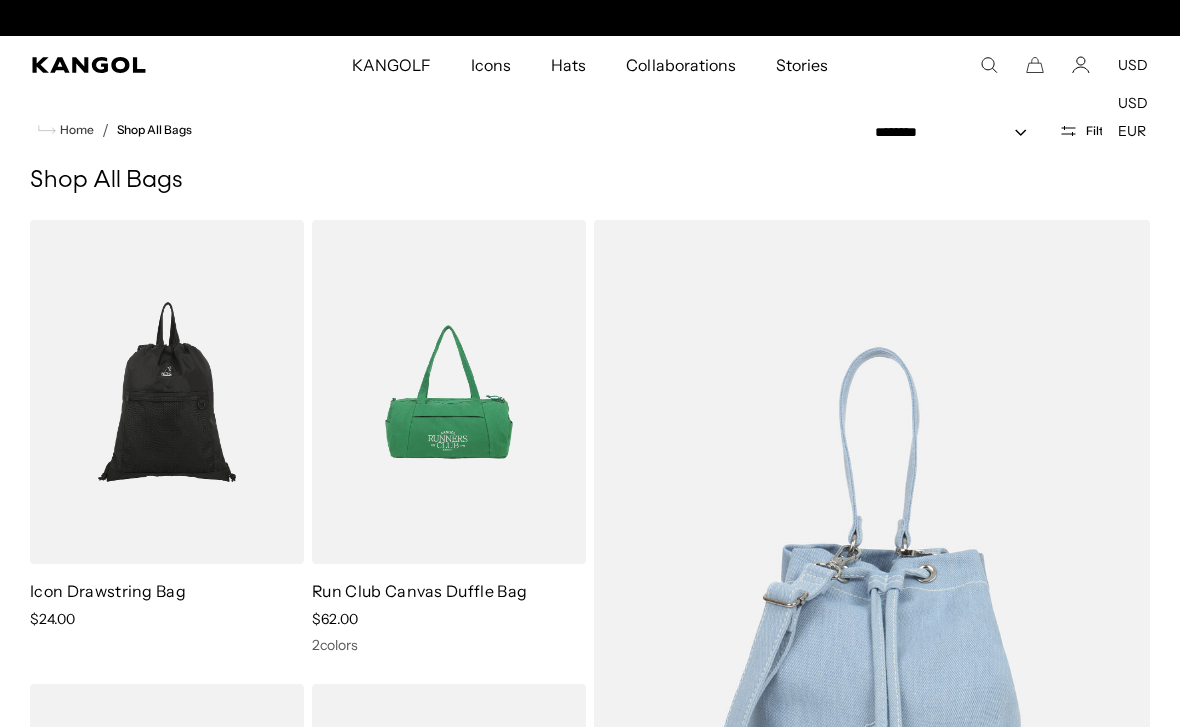 scroll, scrollTop: 0, scrollLeft: 0, axis: both 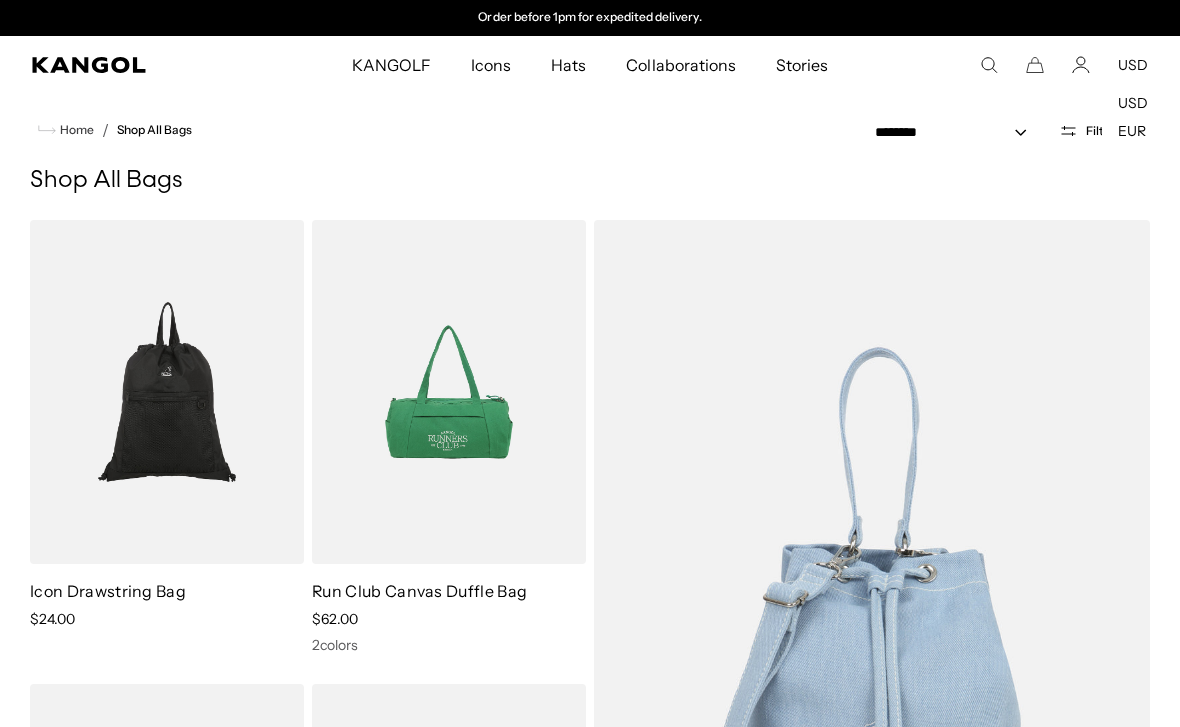 click on "EUR" at bounding box center (1132, 131) 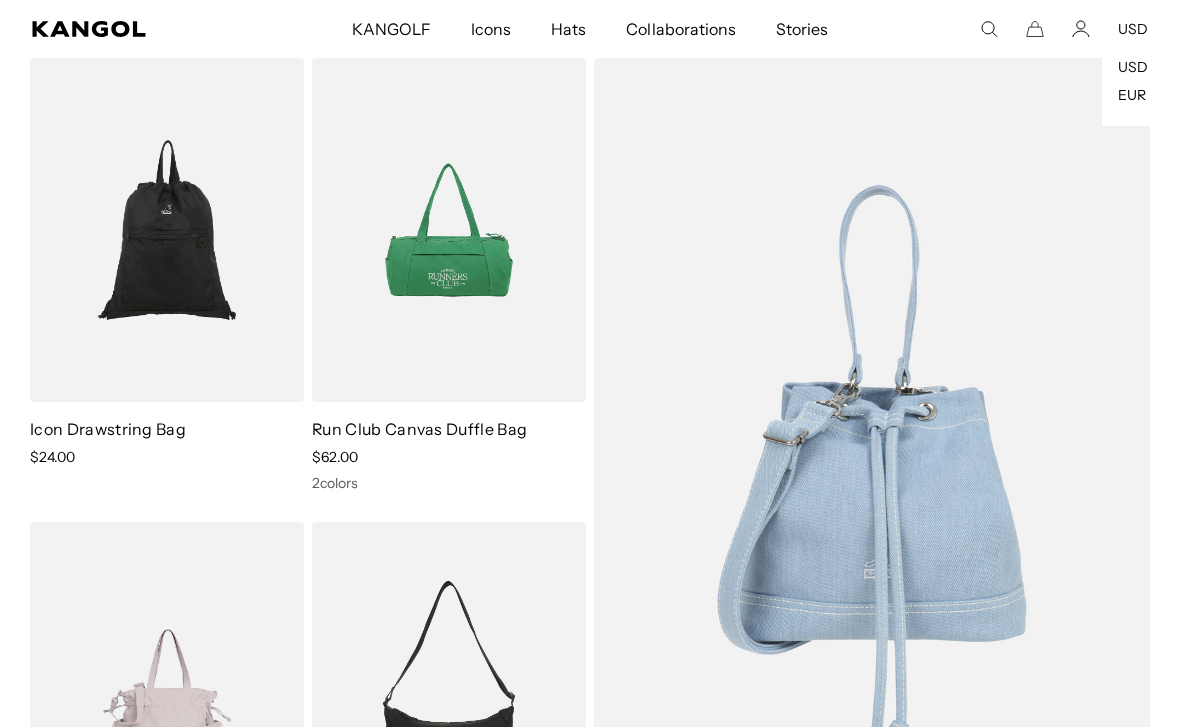 scroll, scrollTop: 0, scrollLeft: 0, axis: both 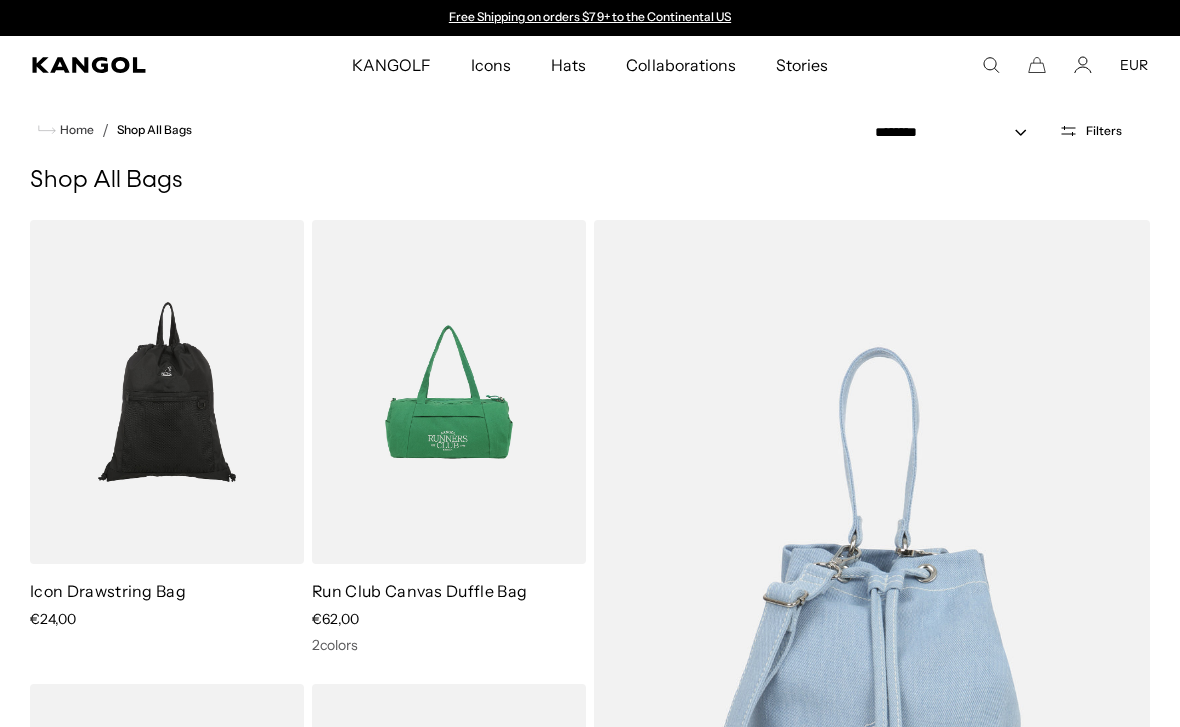 click on "EUR" at bounding box center [1134, 65] 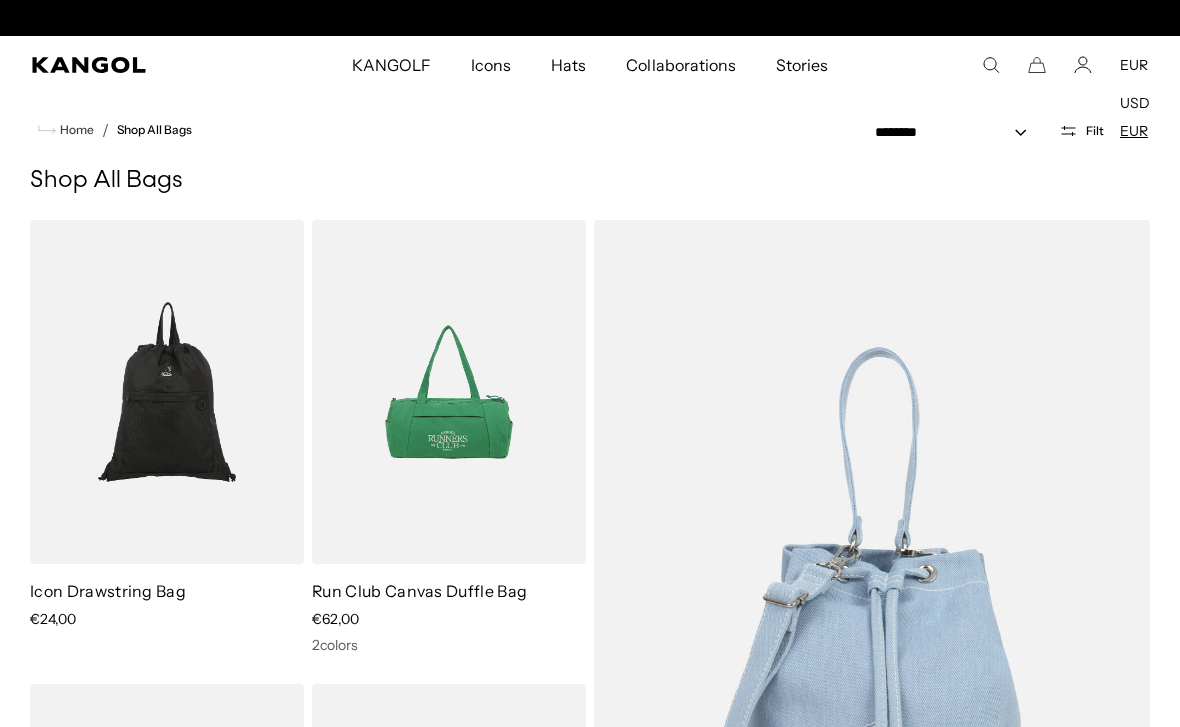 scroll, scrollTop: 0, scrollLeft: 0, axis: both 